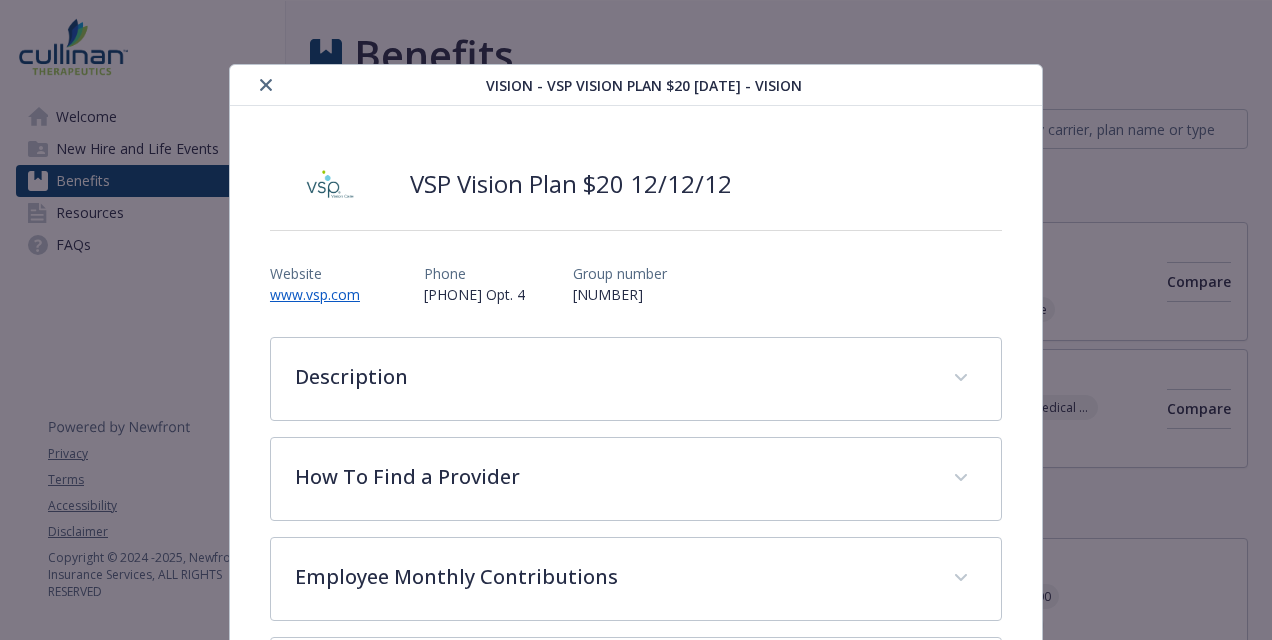 scroll, scrollTop: 0, scrollLeft: 0, axis: both 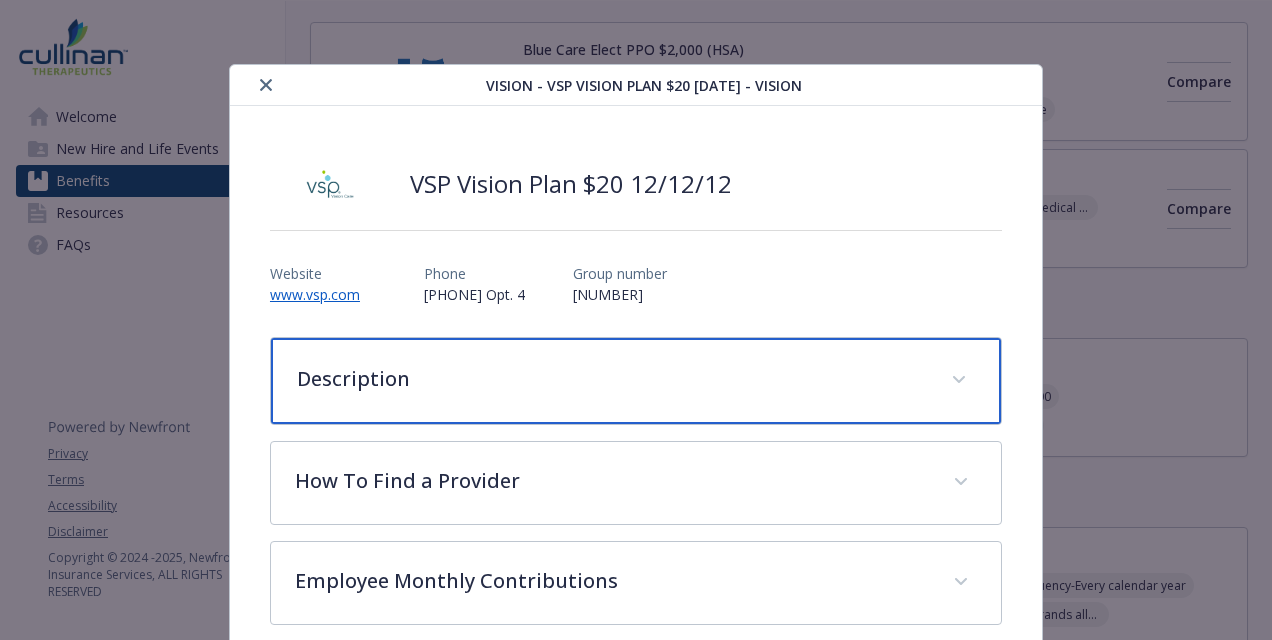 click on "Description" at bounding box center [636, 381] 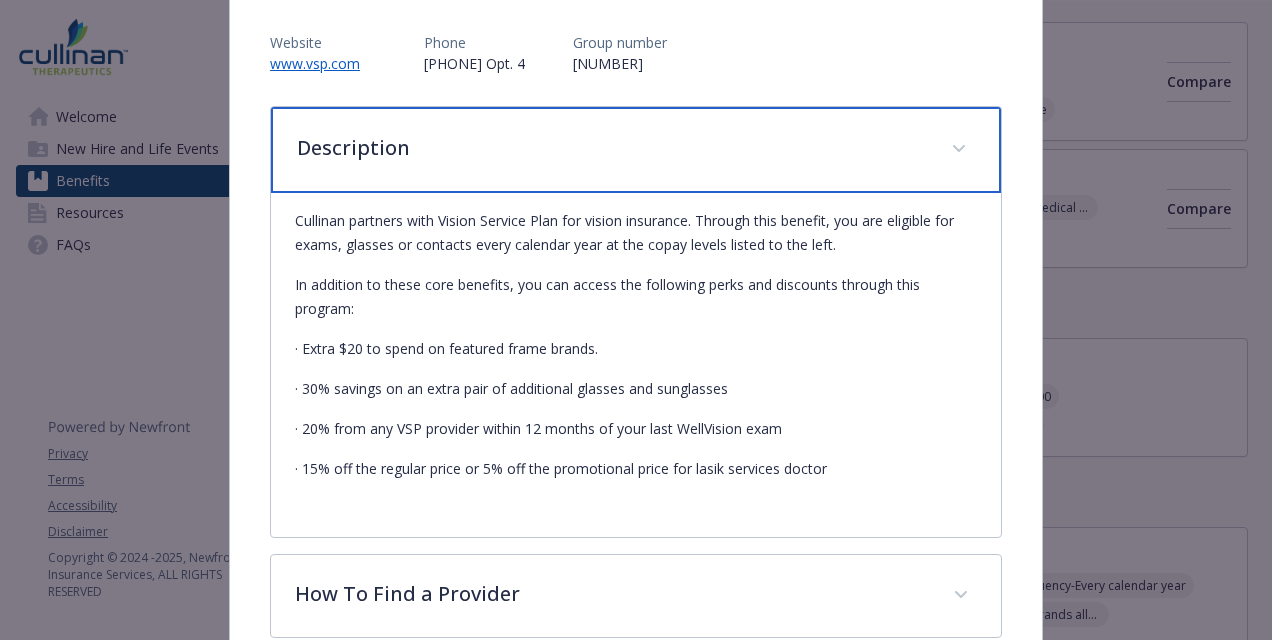 scroll, scrollTop: 239, scrollLeft: 0, axis: vertical 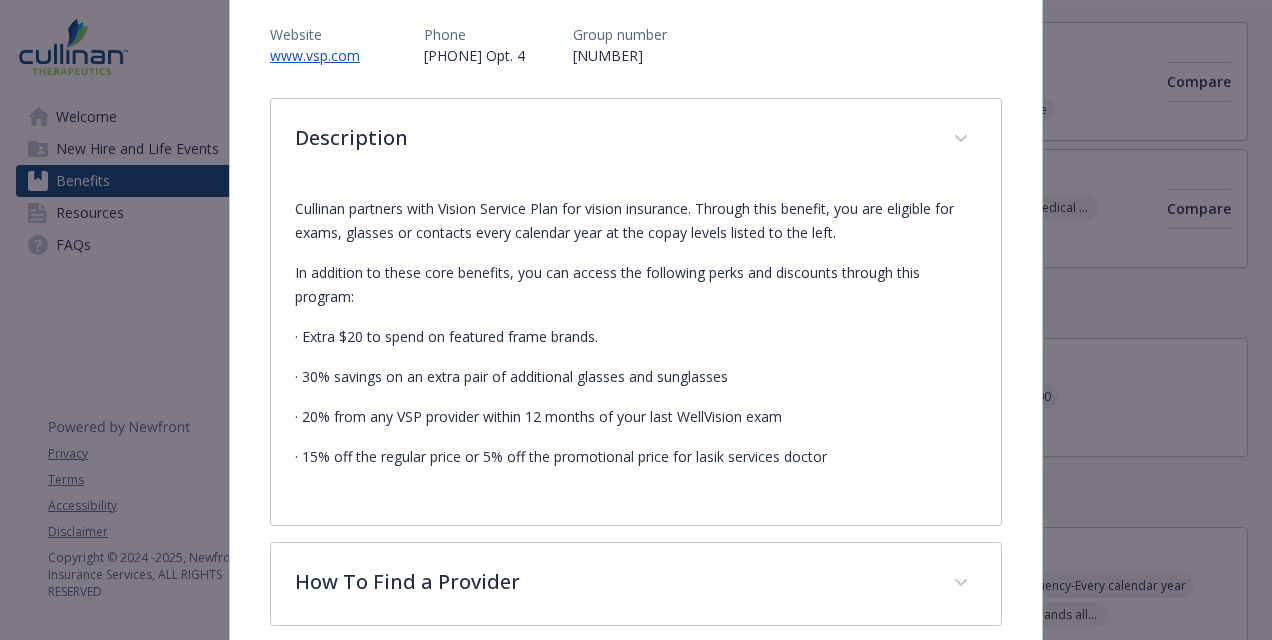 click on "Cullinan partners with Vision Service Plan for vision insurance. Through this benefit, you are eligible for exams, glasses or contacts every calendar year at the copay levels listed to the left." at bounding box center [636, 221] 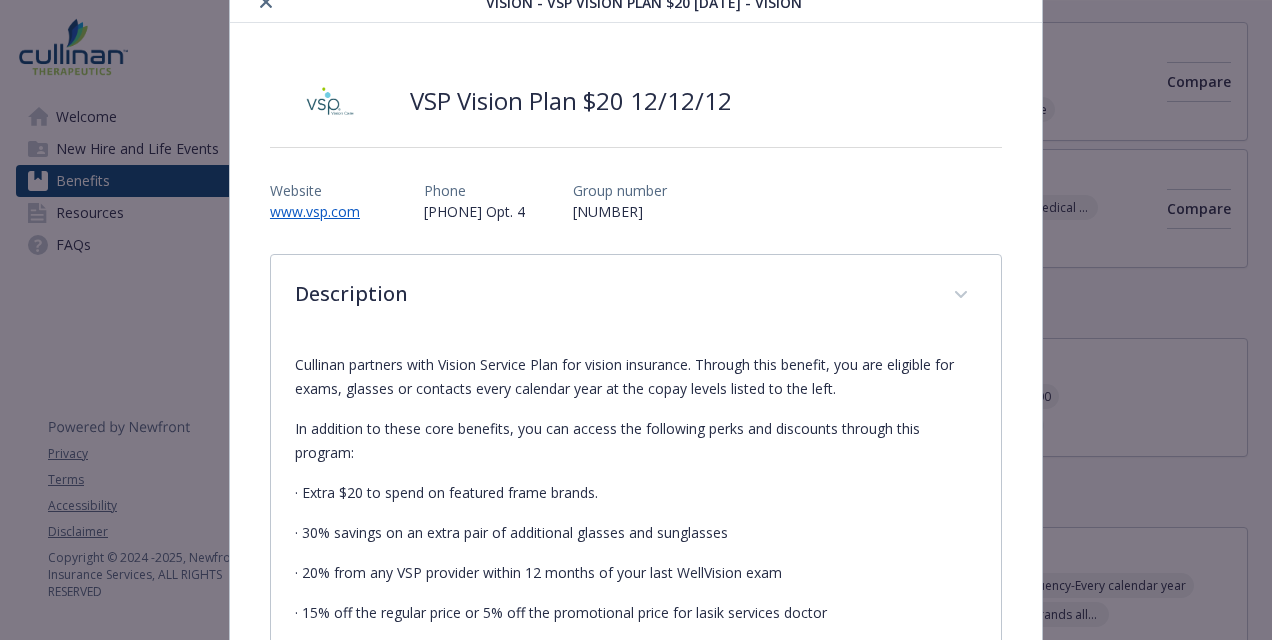 scroll, scrollTop: 82, scrollLeft: 0, axis: vertical 